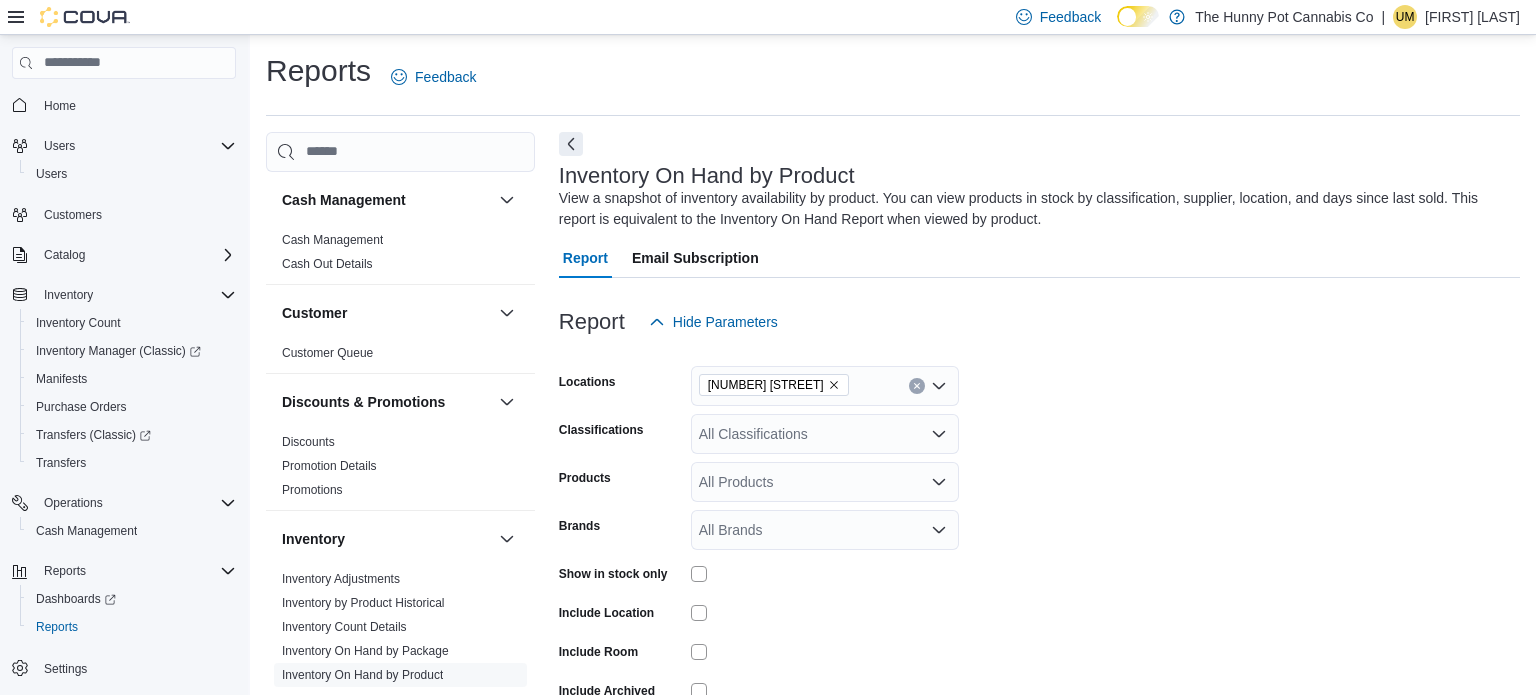 scroll, scrollTop: 104, scrollLeft: 0, axis: vertical 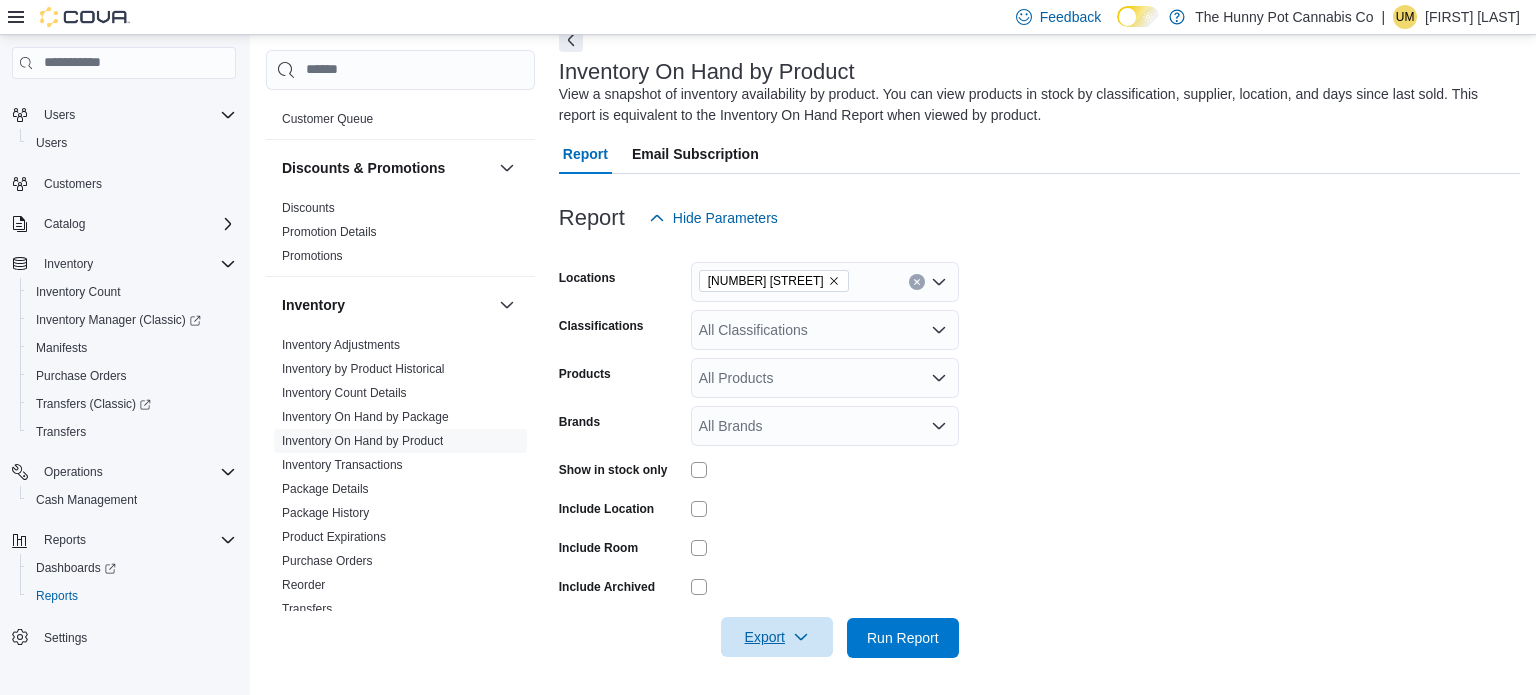 click on "Export" at bounding box center (777, 637) 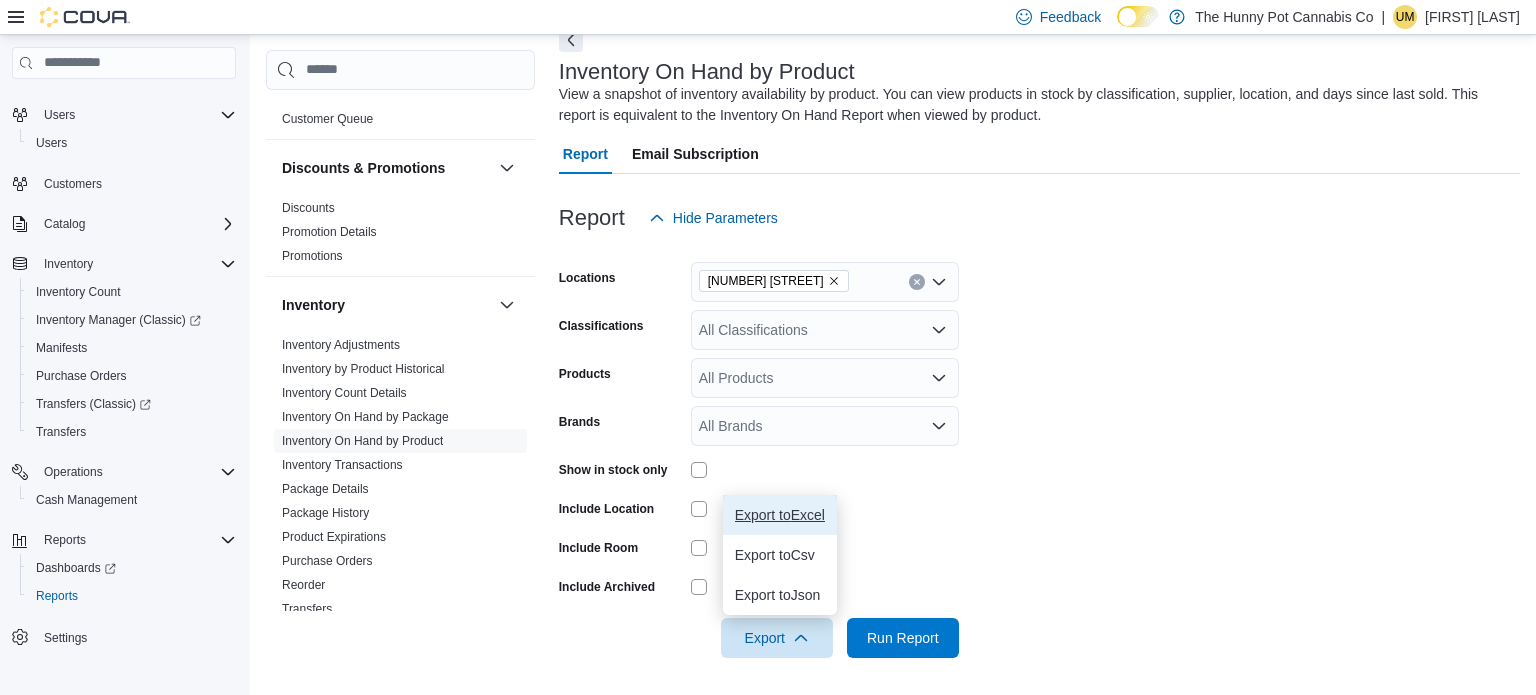click on "Export to  Excel" at bounding box center [780, 515] 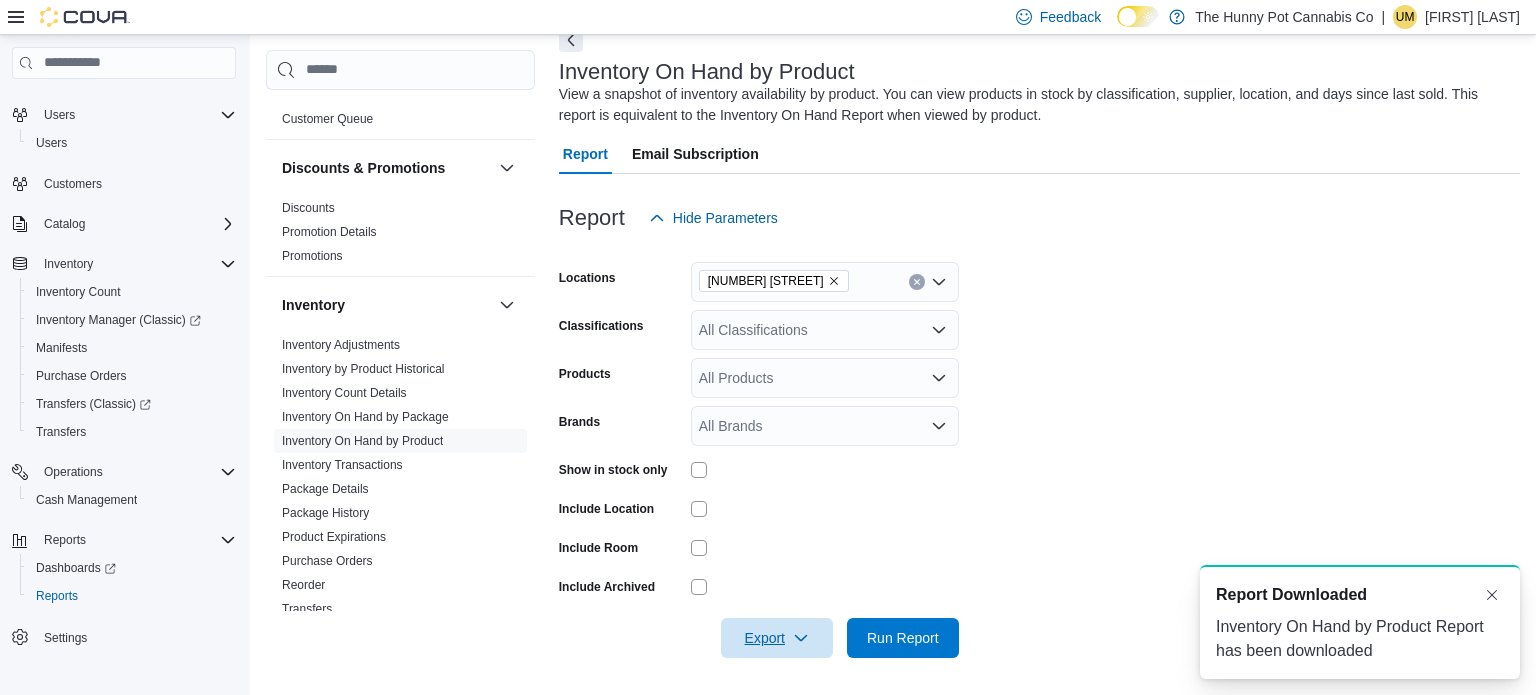 scroll, scrollTop: 0, scrollLeft: 0, axis: both 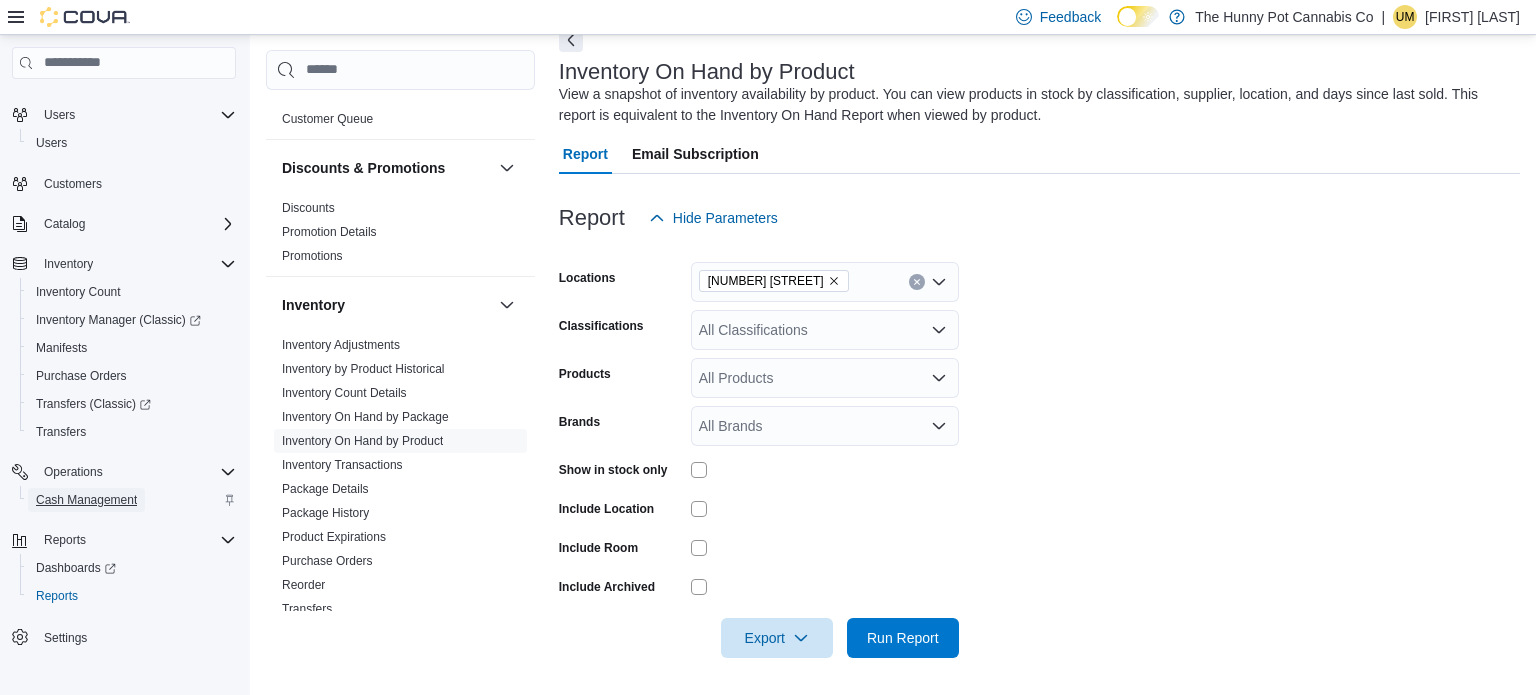 click on "Cash Management" at bounding box center (86, 500) 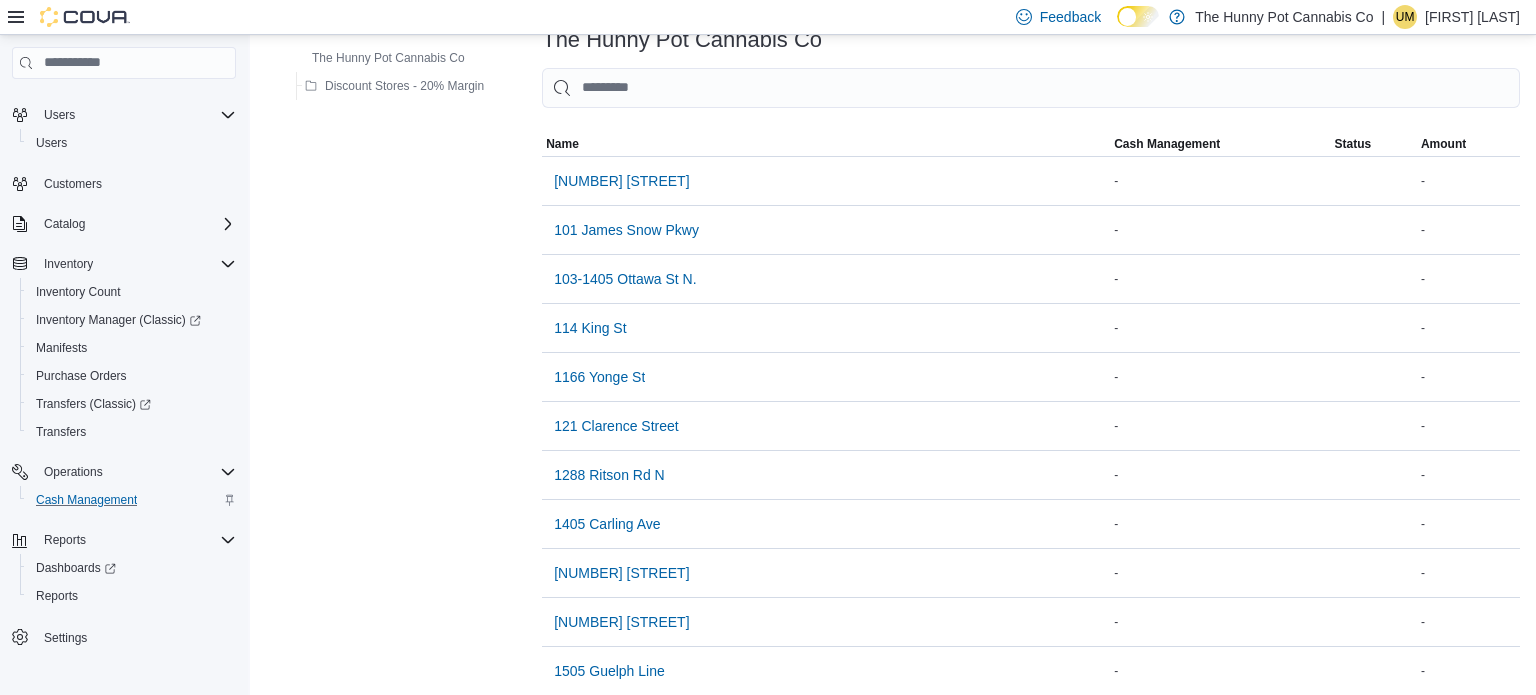 scroll, scrollTop: 0, scrollLeft: 0, axis: both 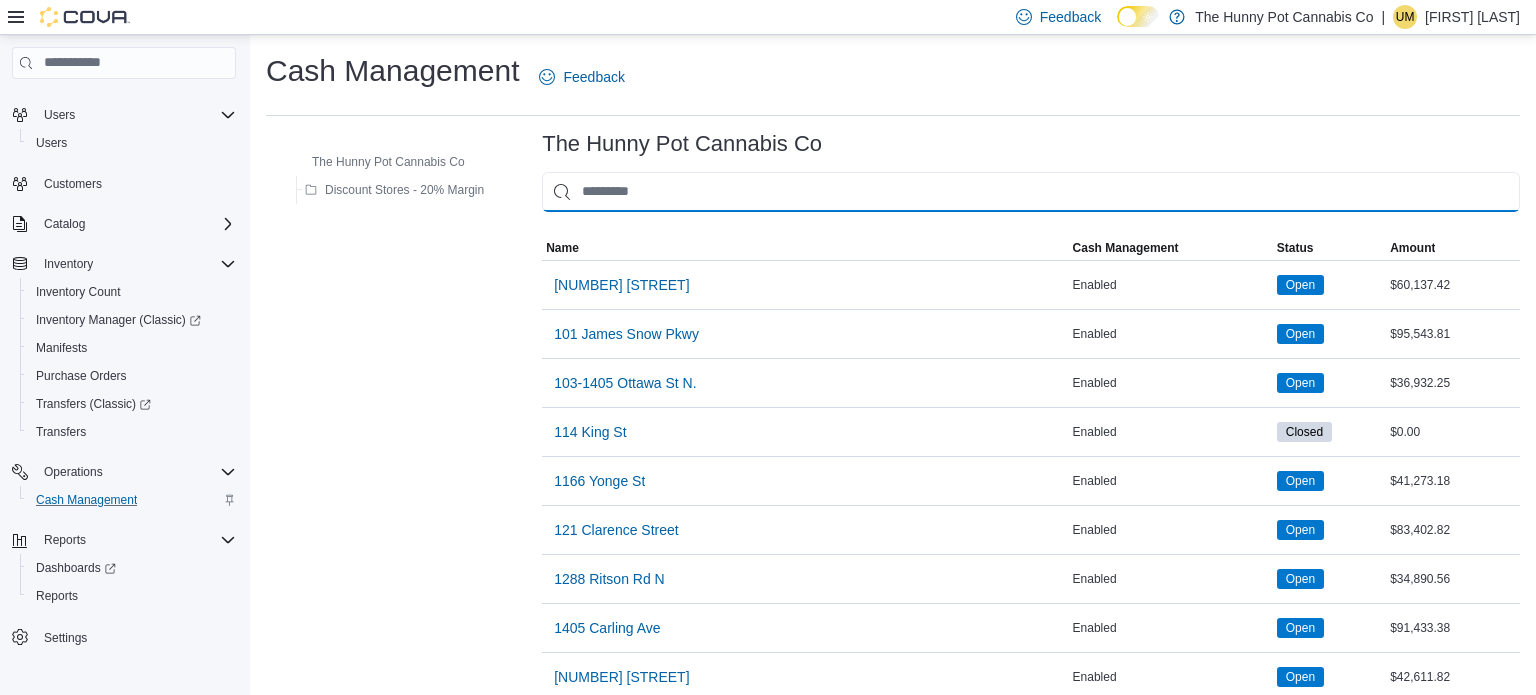 click at bounding box center (1031, 192) 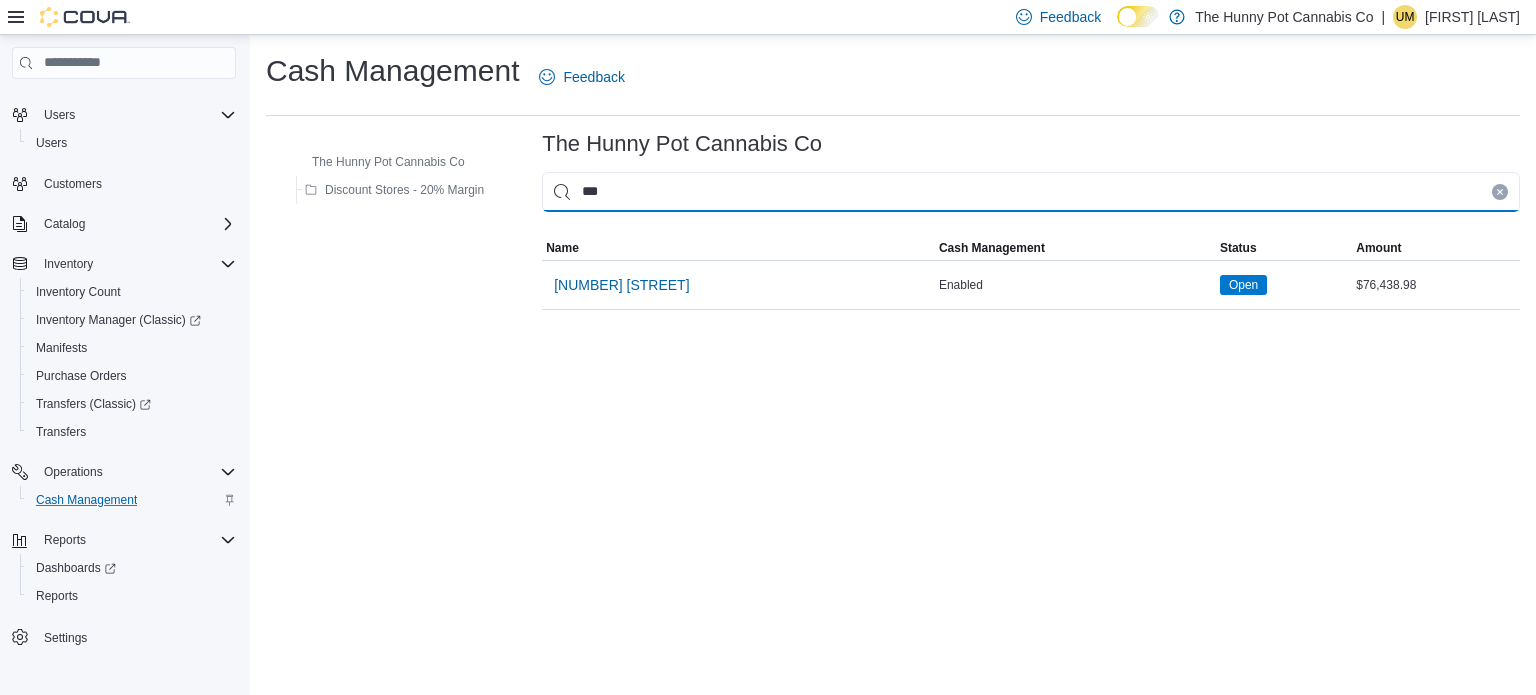 type on "****" 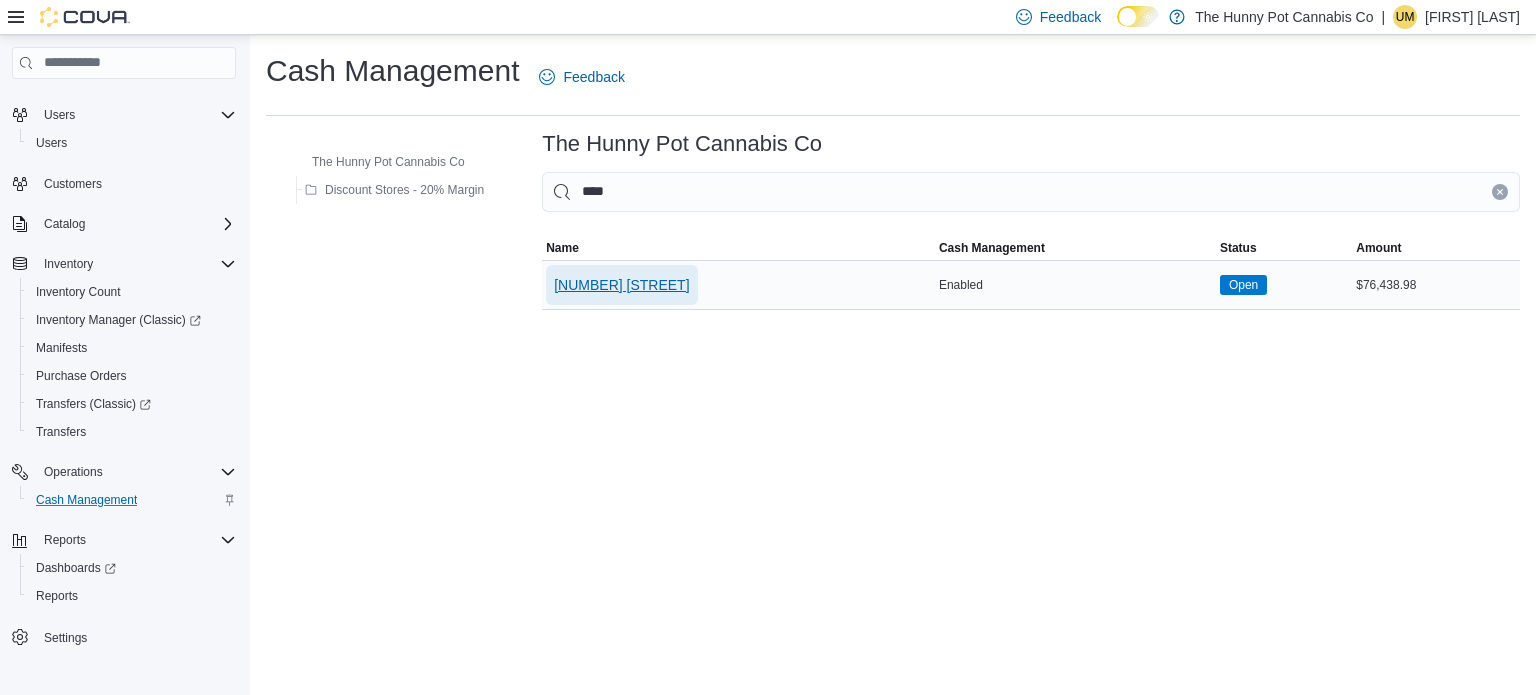 click on "[NUMBER] [STREET]" at bounding box center (621, 285) 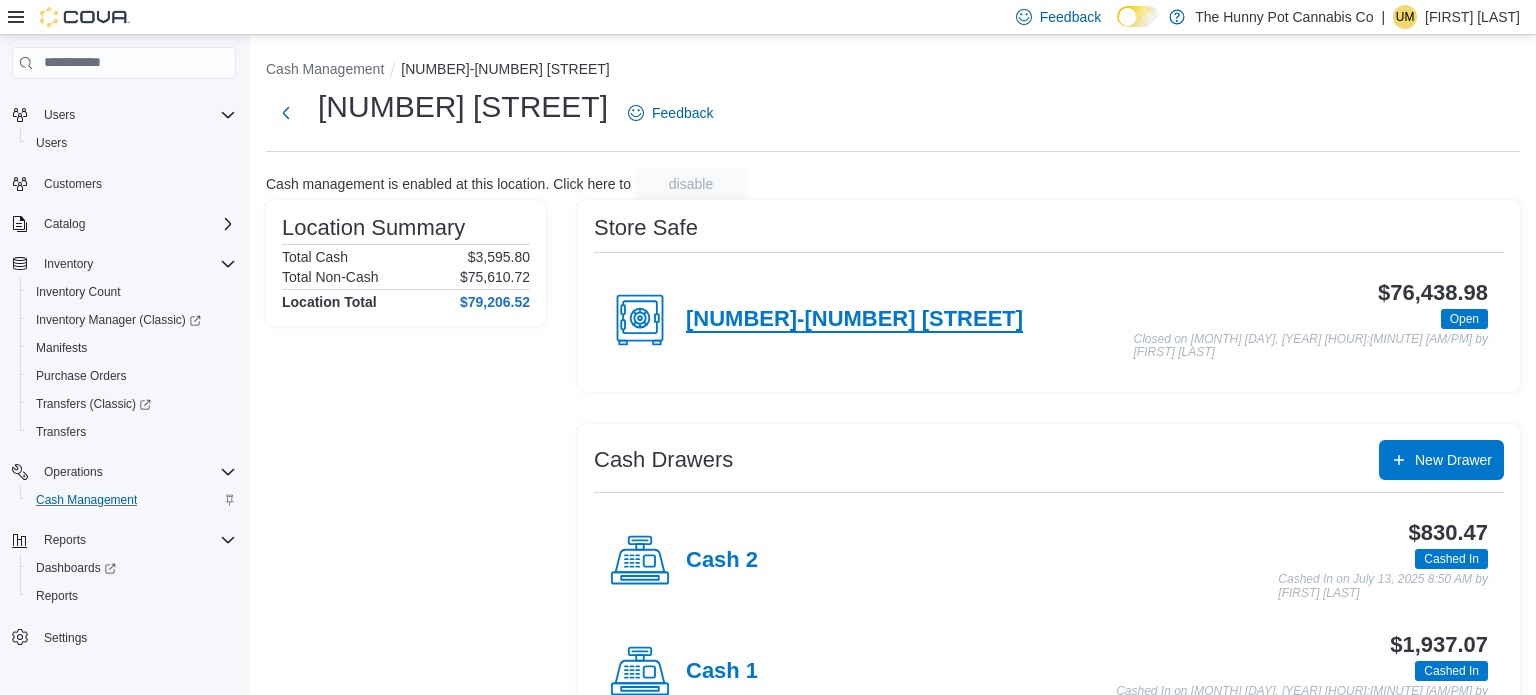 click on "[NUMBER]-[NUMBER] [STREET]" at bounding box center [854, 320] 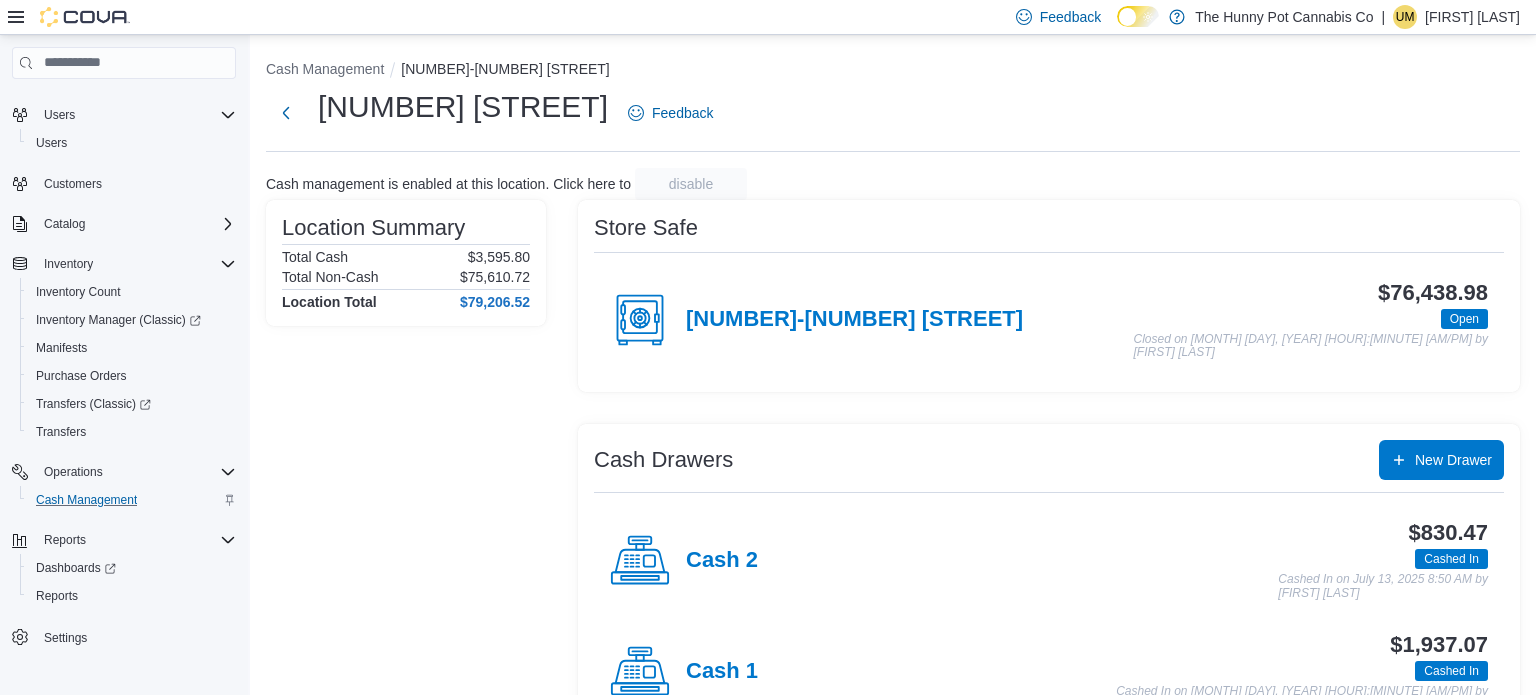 scroll, scrollTop: 64, scrollLeft: 0, axis: vertical 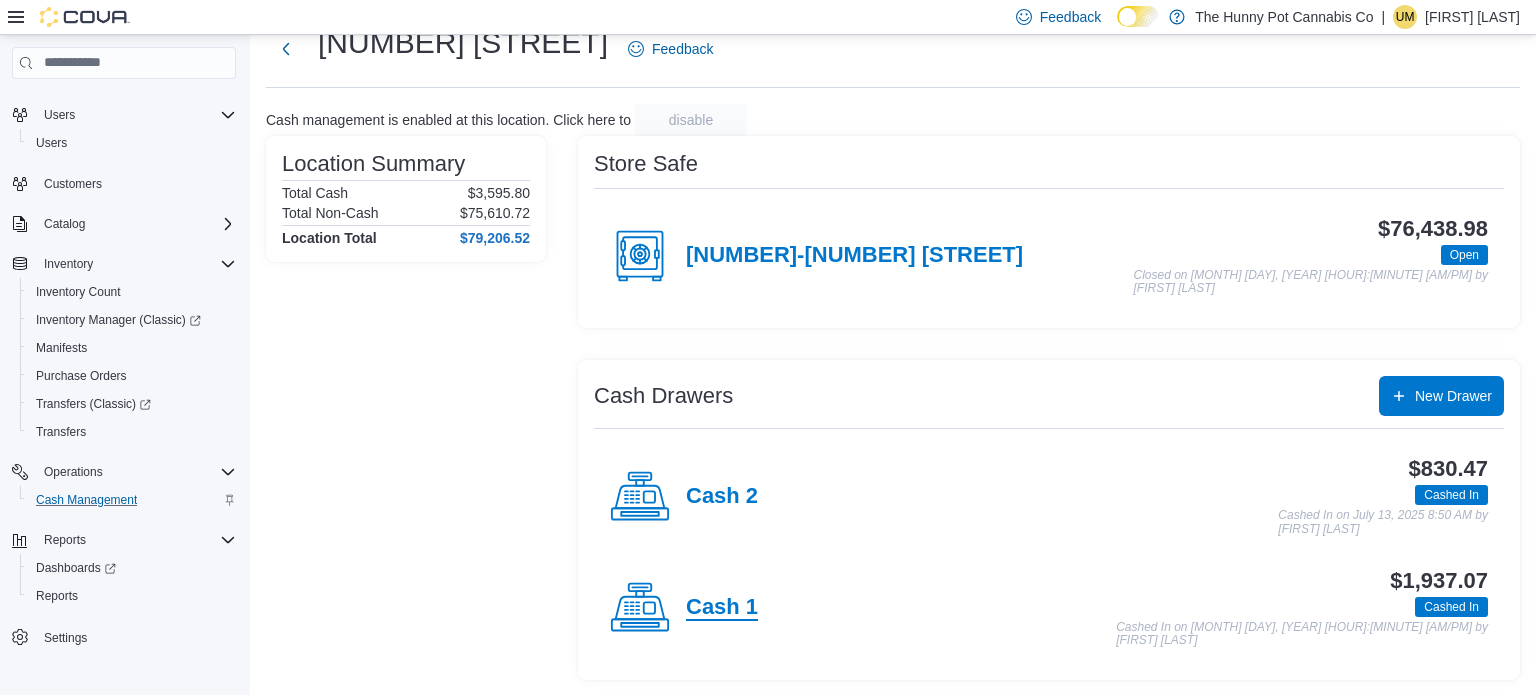 click on "Cash 1" at bounding box center (722, 608) 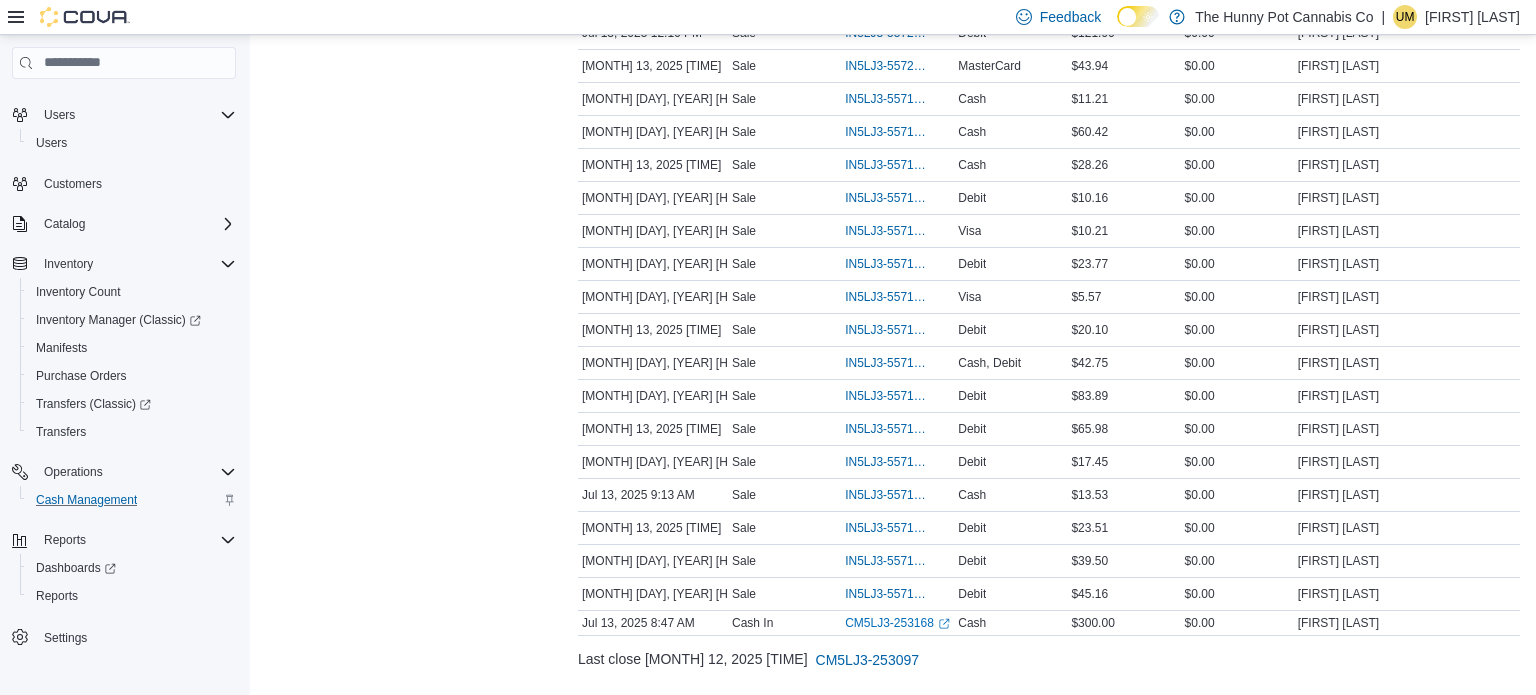 scroll, scrollTop: 1371, scrollLeft: 0, axis: vertical 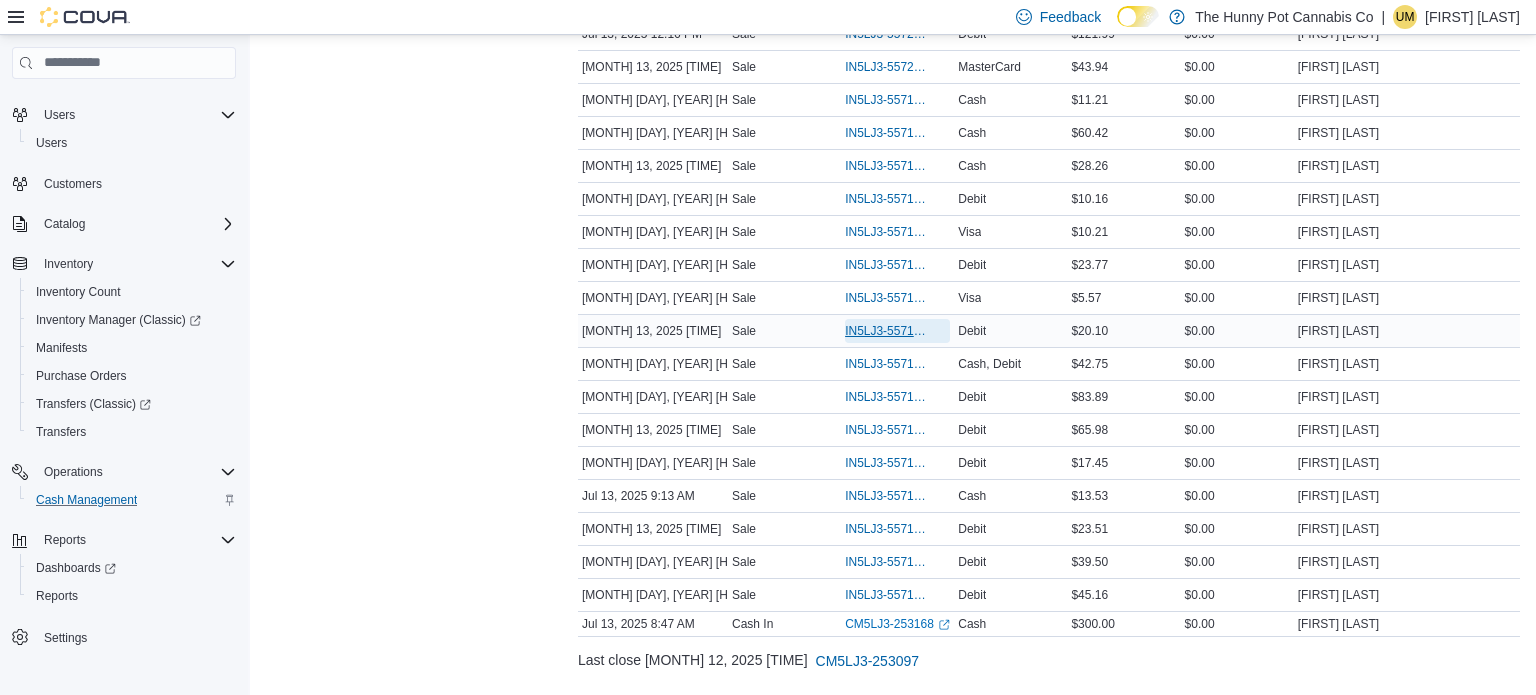 click on "IN5LJ3-5571544" at bounding box center (887, 331) 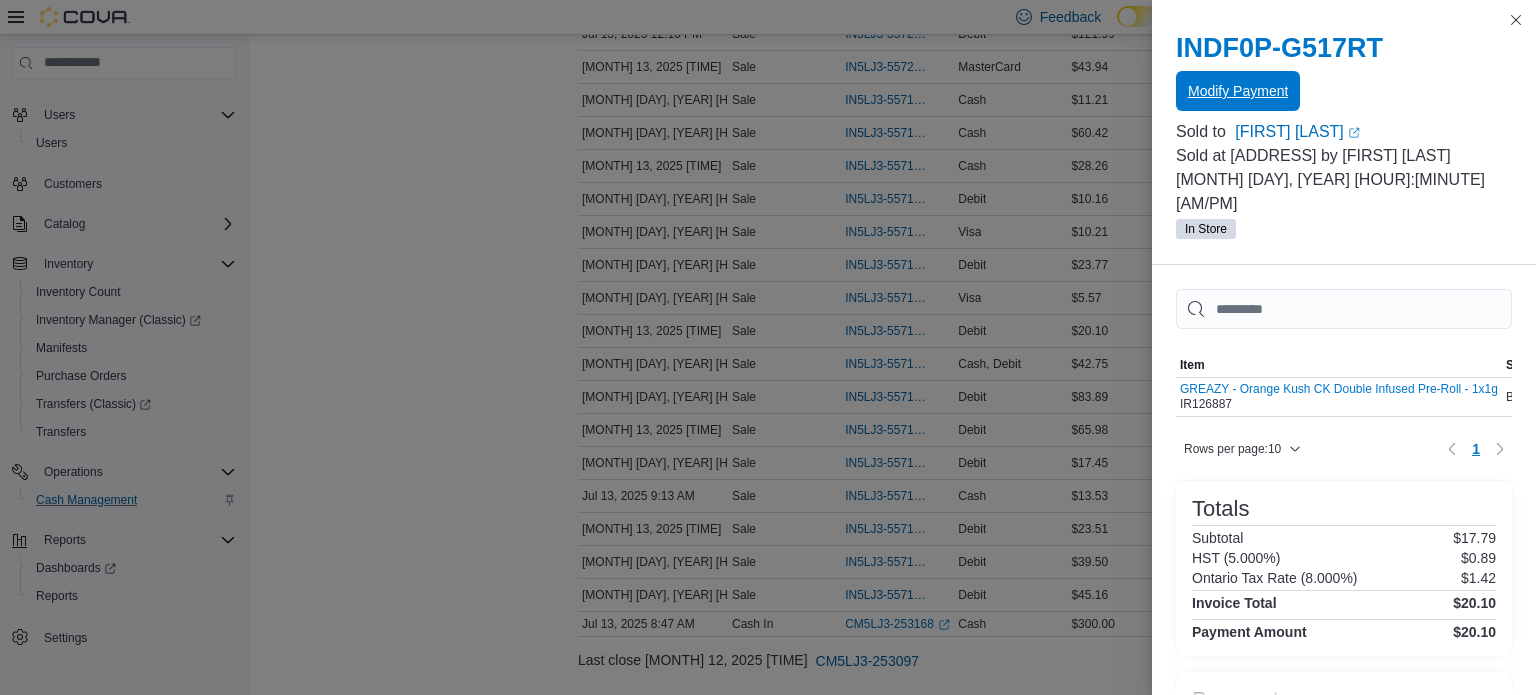 click on "Modify Payment" at bounding box center [1238, 91] 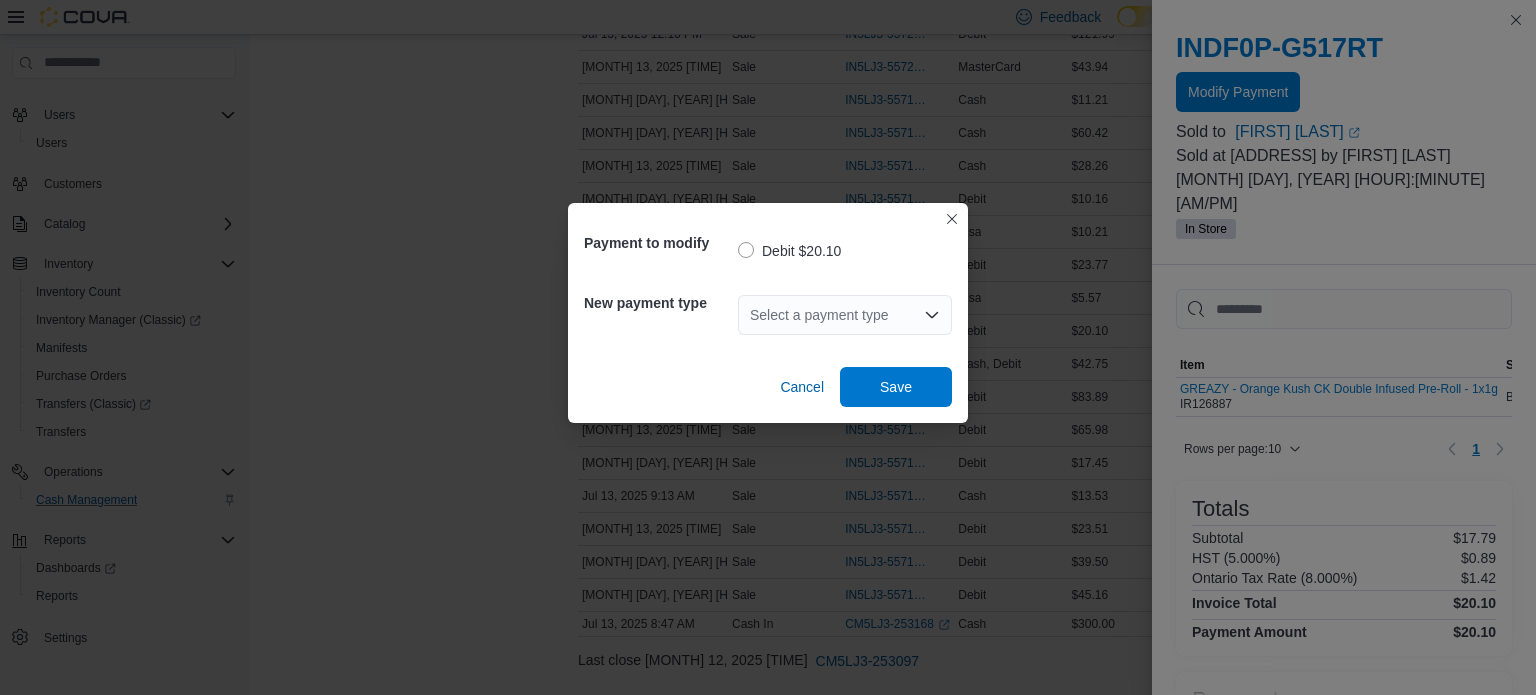 click on "Select a payment type" at bounding box center (845, 315) 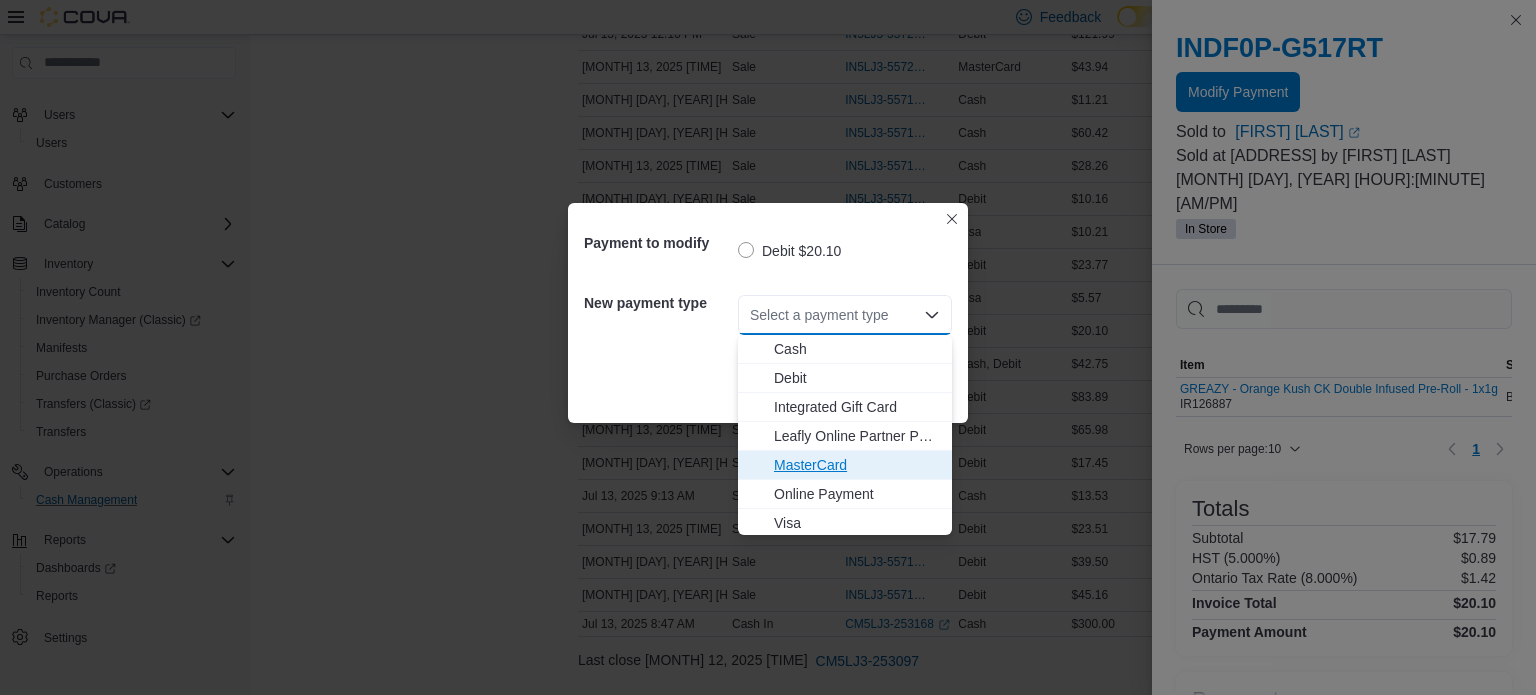 click on "MasterCard" at bounding box center (857, 465) 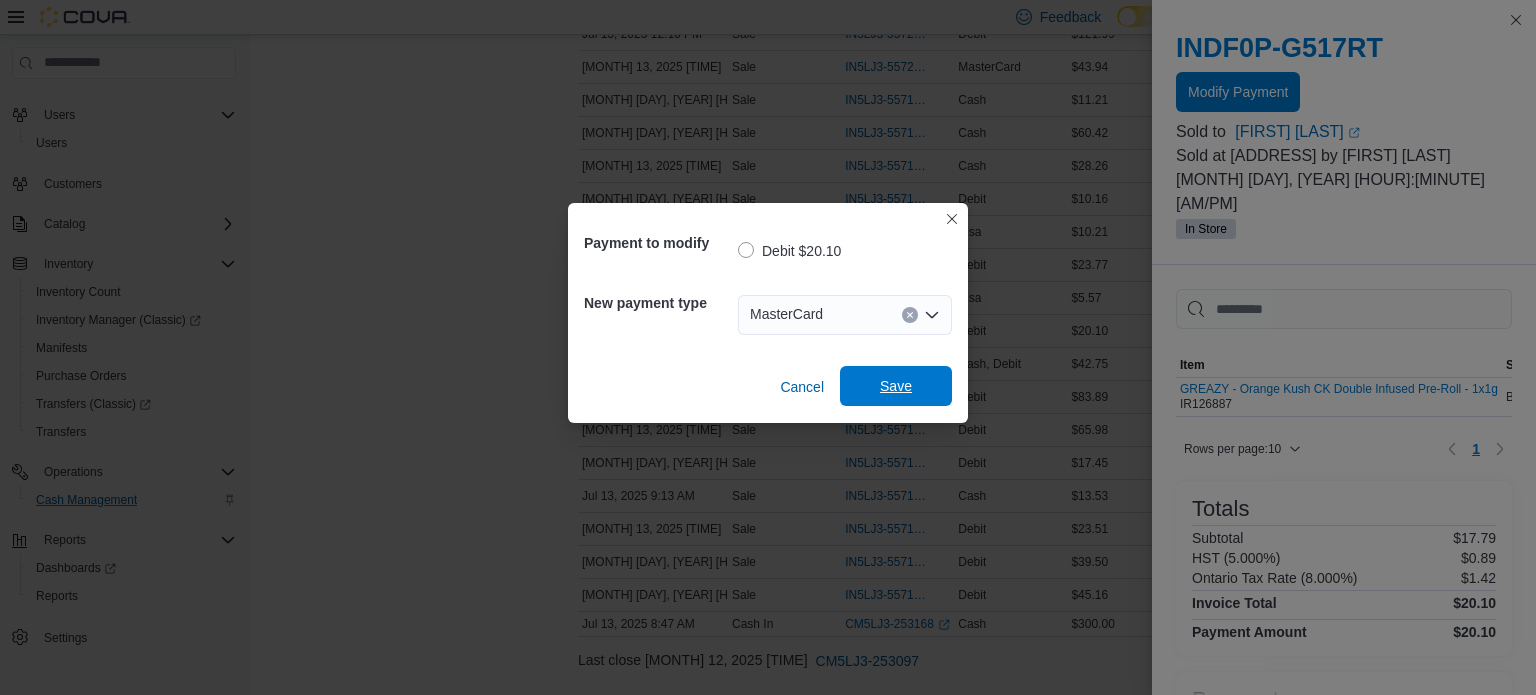 click on "Save" at bounding box center [896, 386] 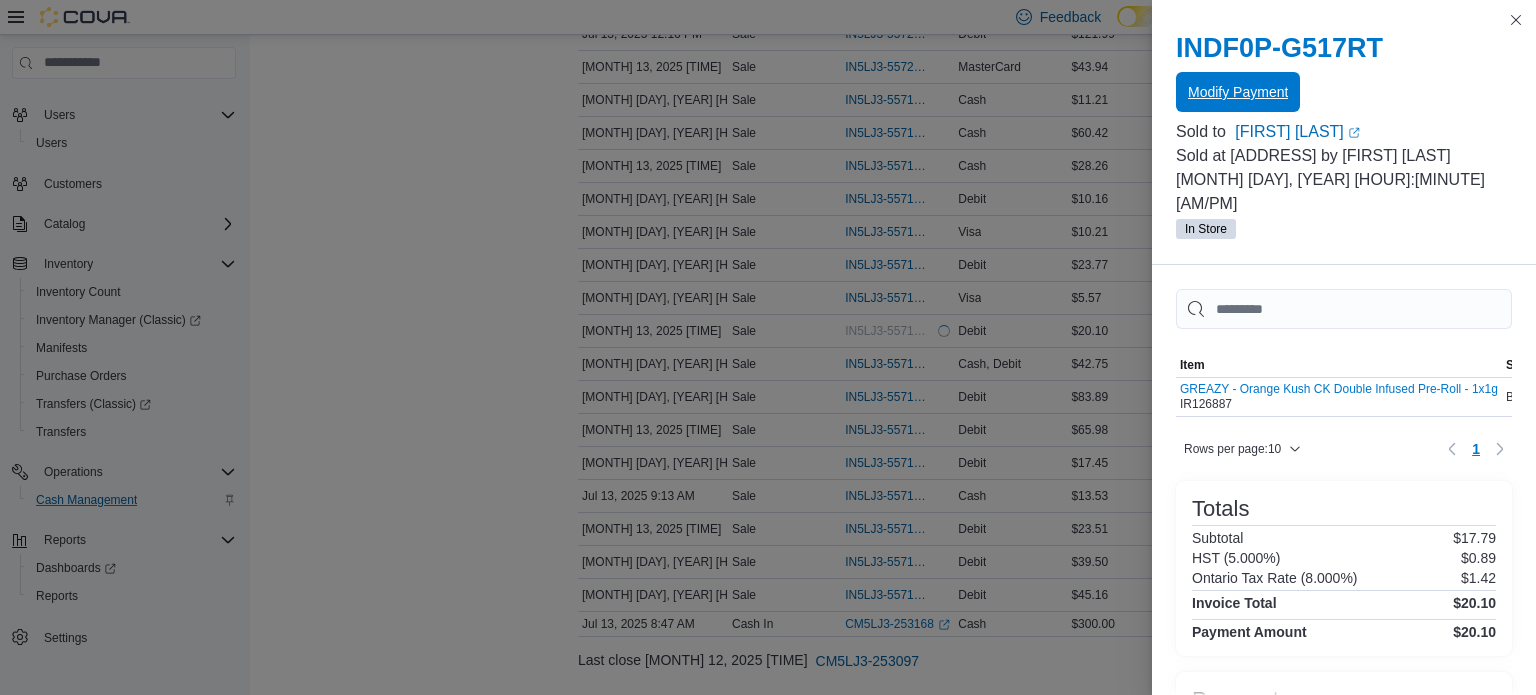 scroll, scrollTop: 0, scrollLeft: 0, axis: both 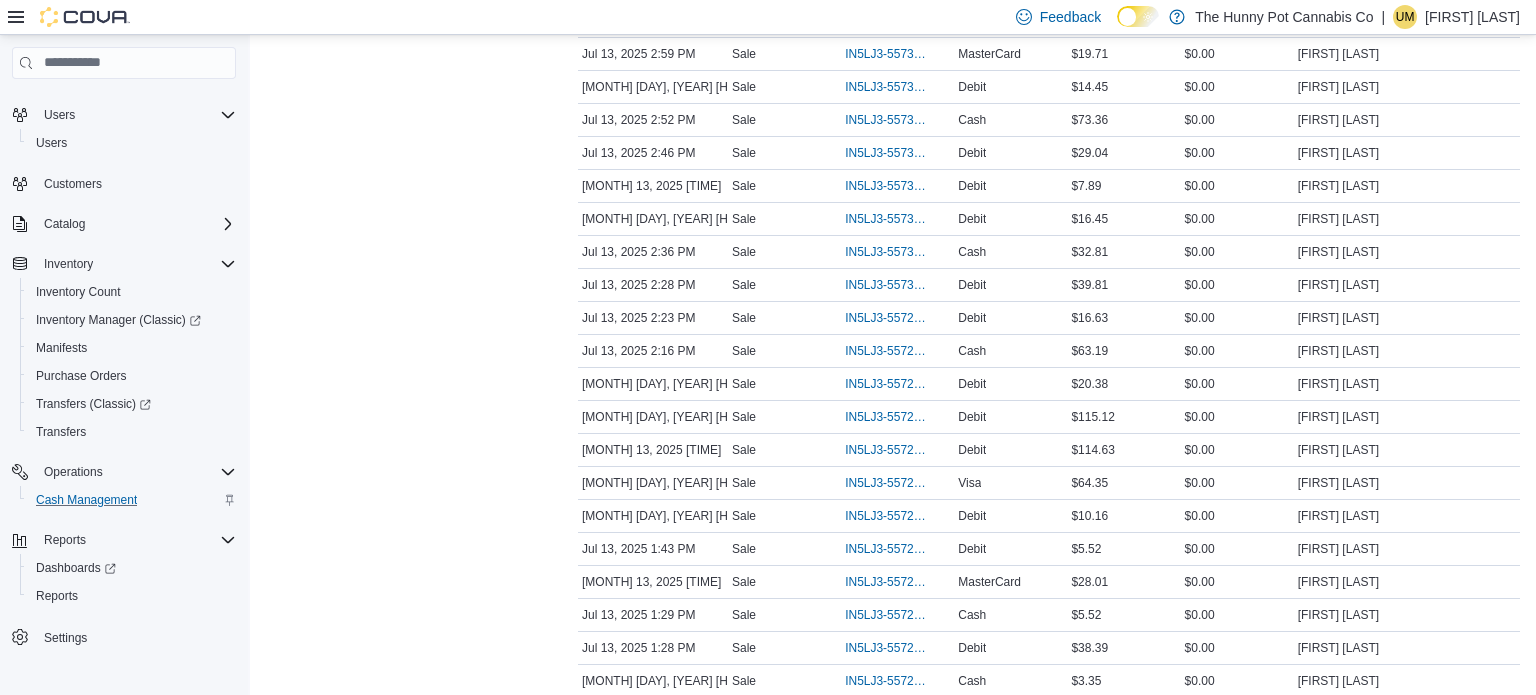click on "Transactions Summary   # of Sales 47 # of Refunds 0 Total Transactions 48 Sales Summary   Total Cash $[NUMBER] Total Non-Cash $[NUMBER] Drawer Total $[NUMBER]" at bounding box center (406, 672) 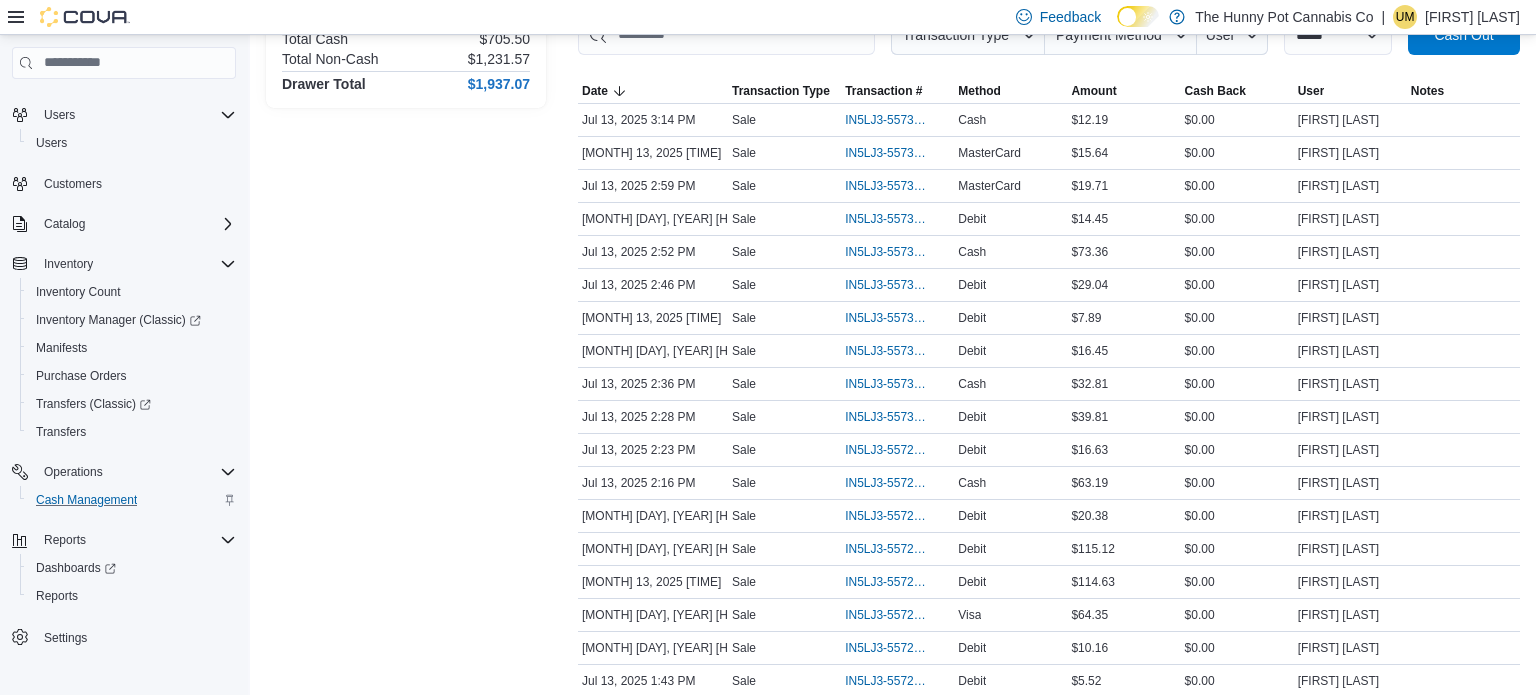 scroll, scrollTop: 328, scrollLeft: 0, axis: vertical 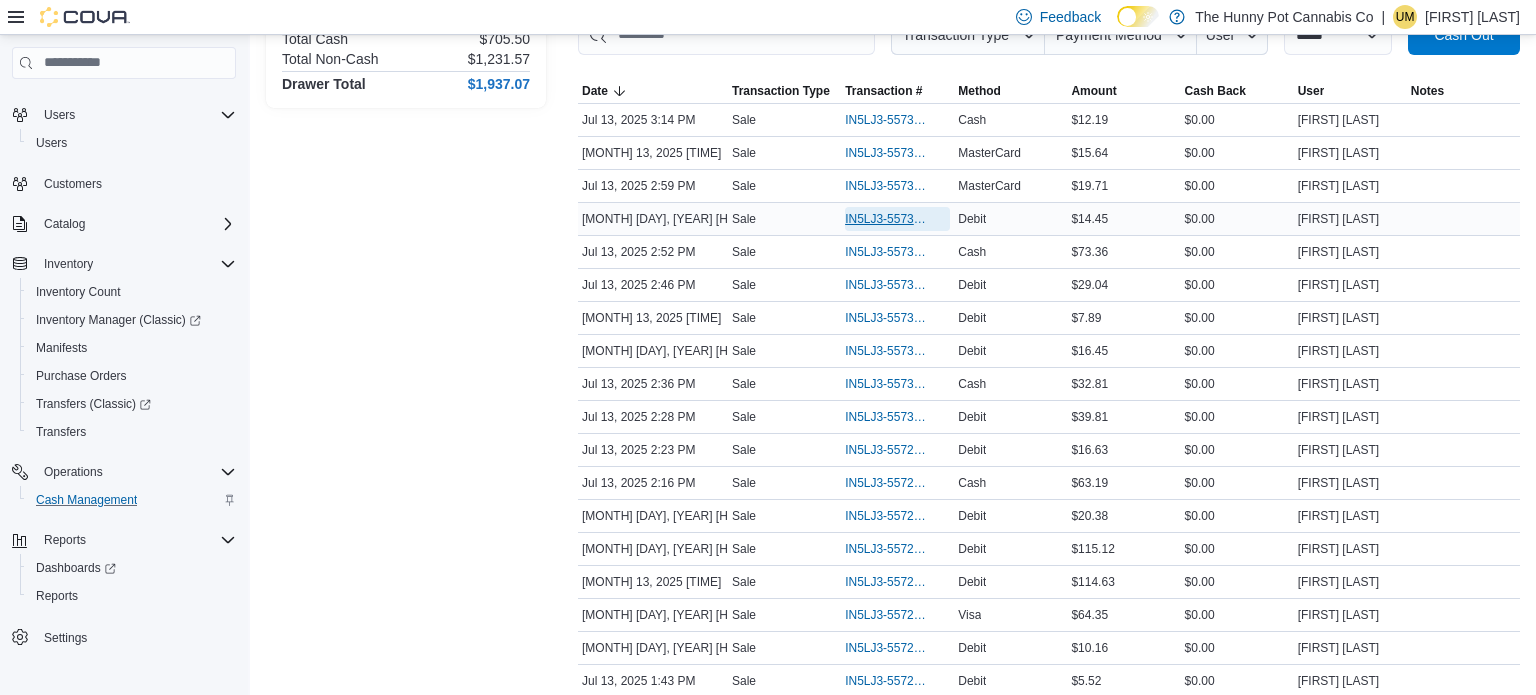 click on "IN5LJ3-5573213" at bounding box center (897, 219) 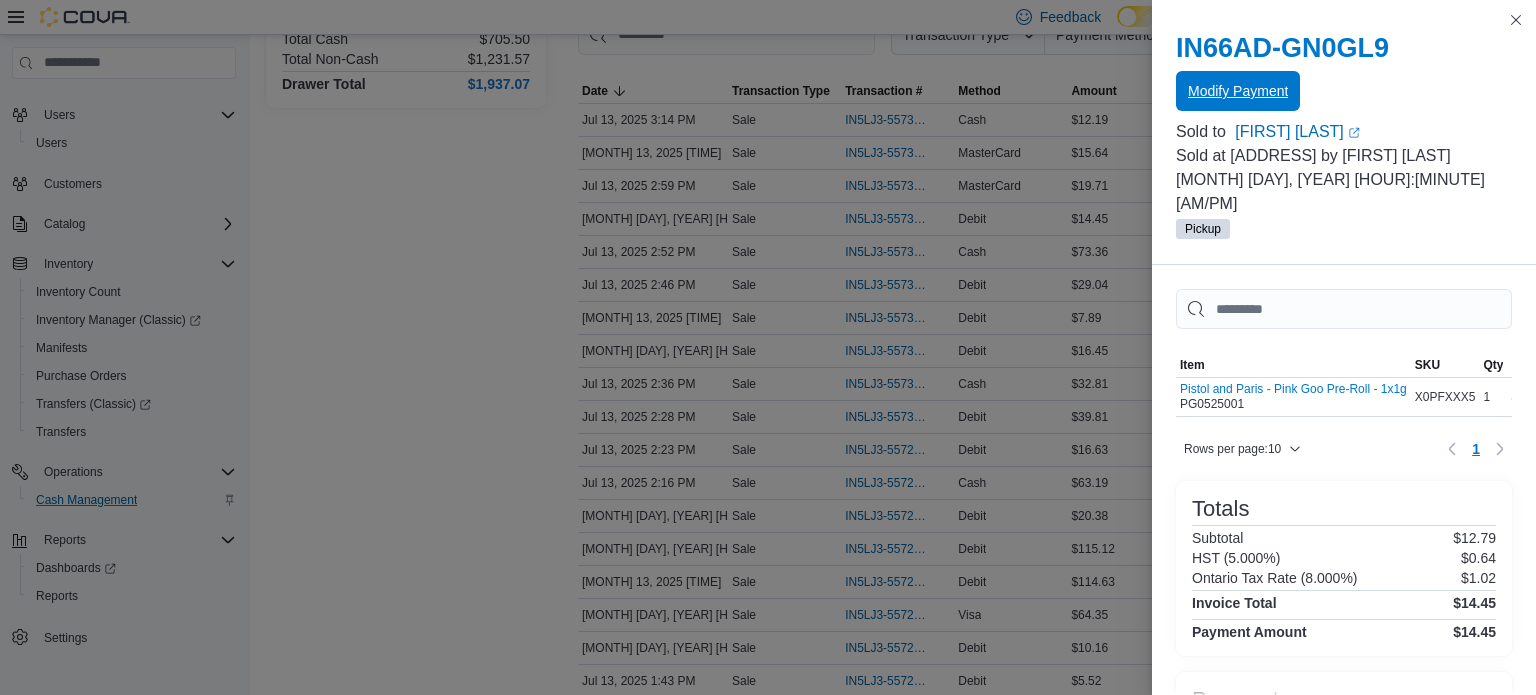 click on "Modify Payment" at bounding box center [1238, 91] 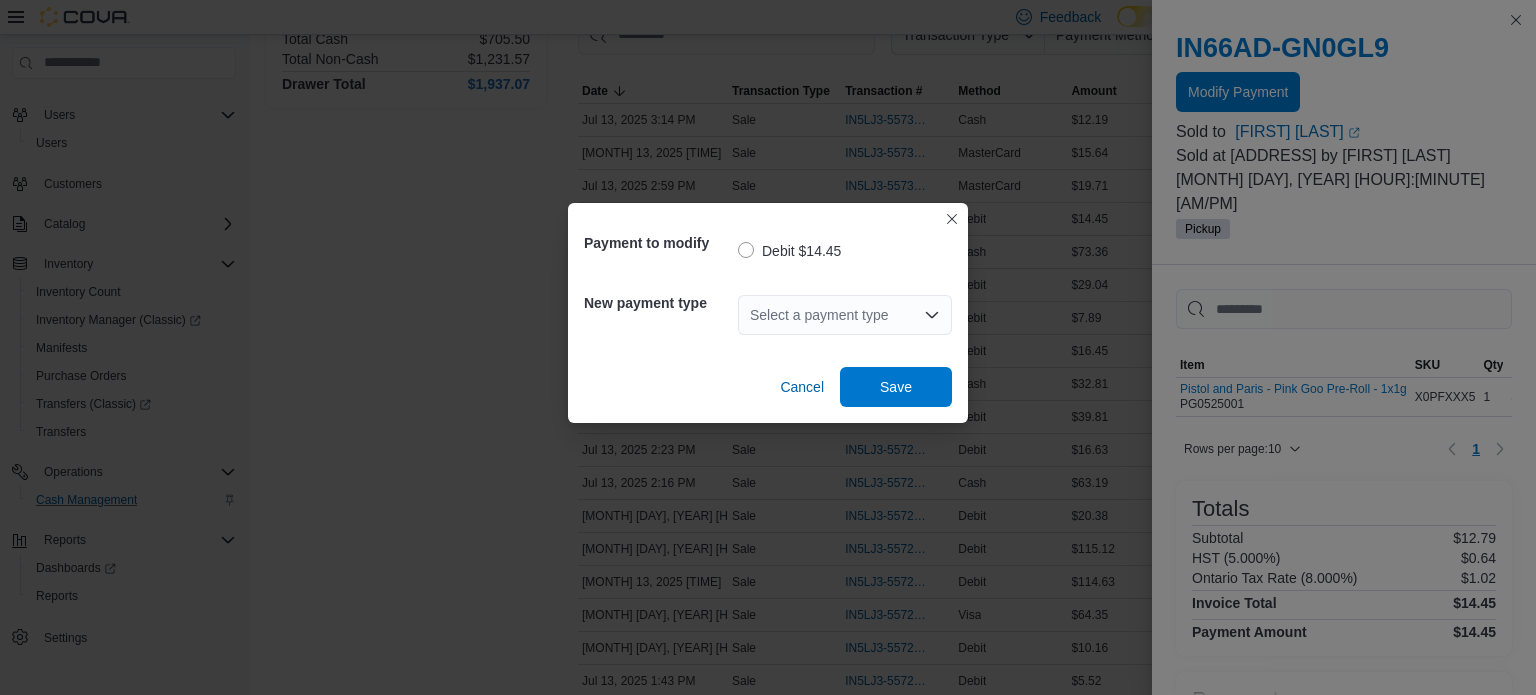 click on "Select a payment type" at bounding box center (845, 315) 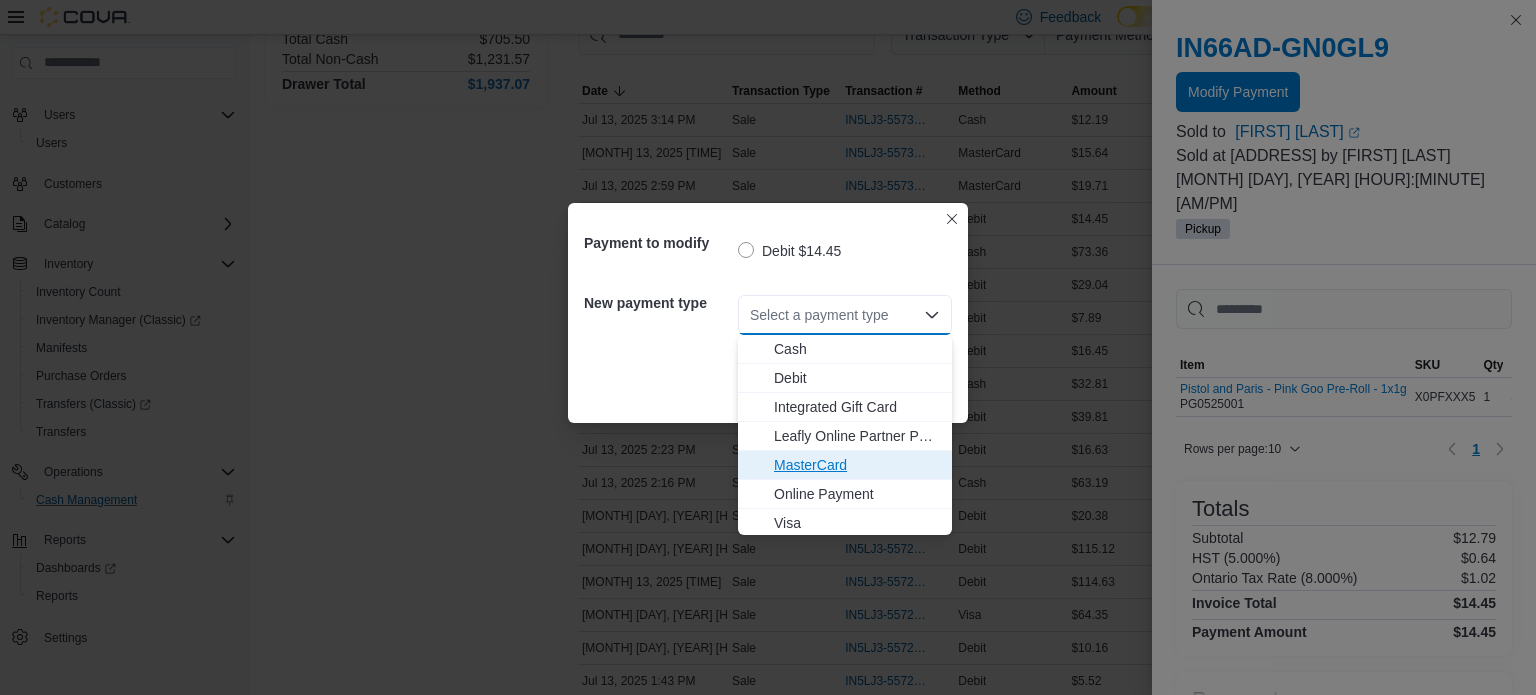 click on "MasterCard" at bounding box center (857, 465) 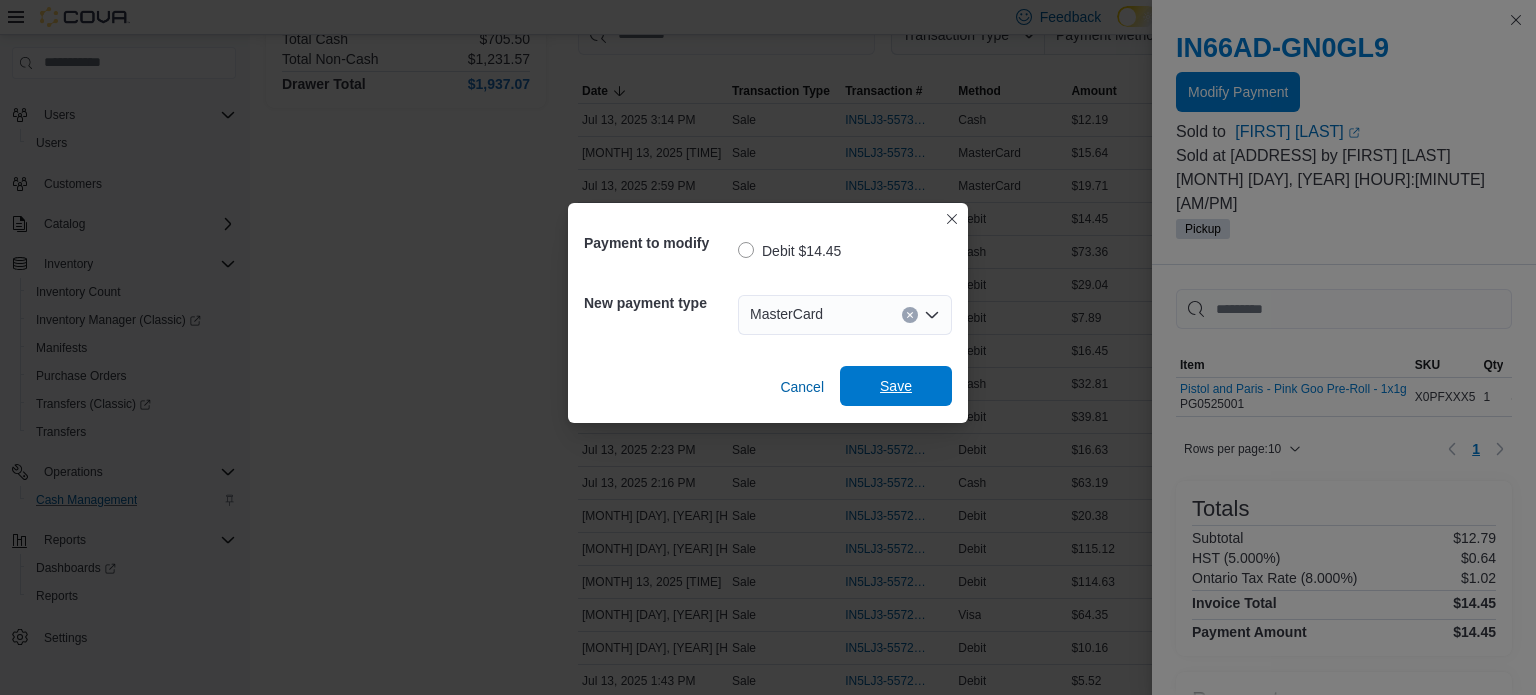 click on "Save" at bounding box center (896, 386) 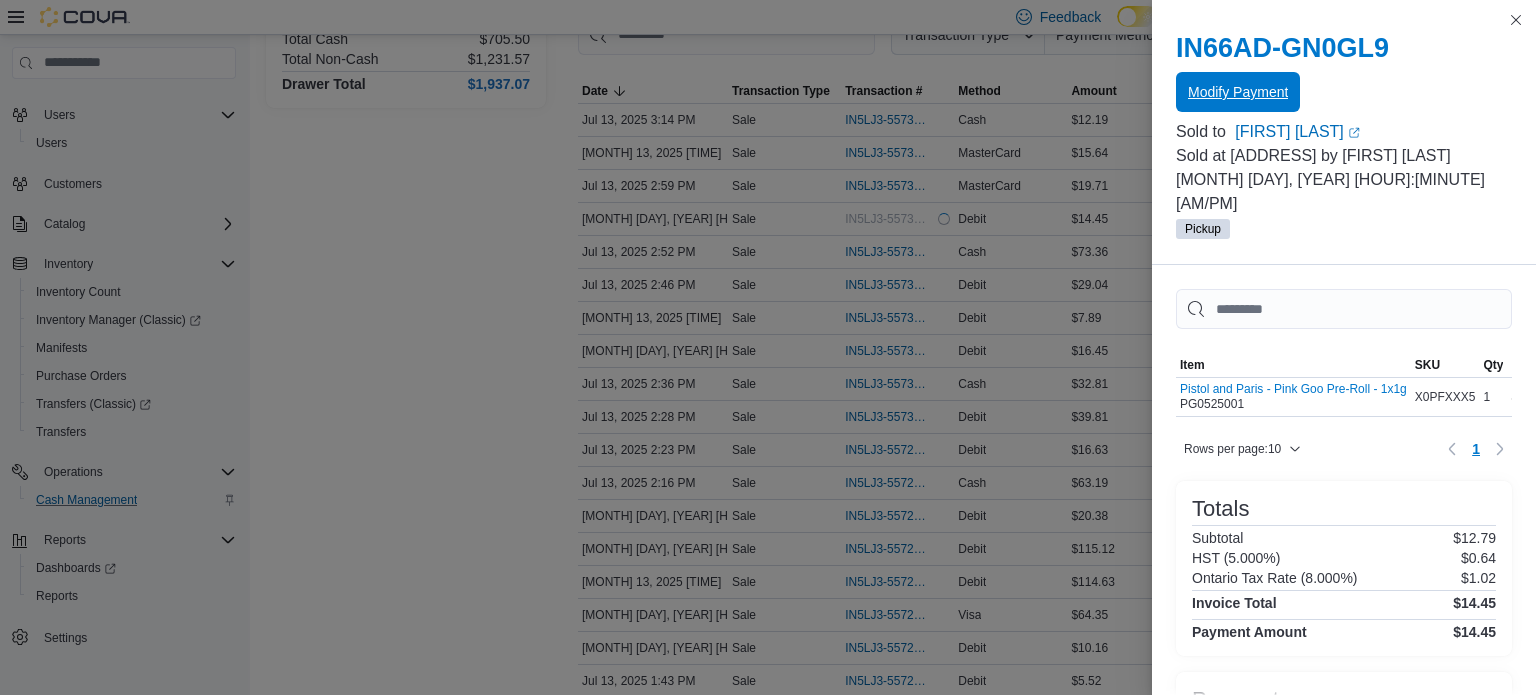 scroll, scrollTop: 0, scrollLeft: 0, axis: both 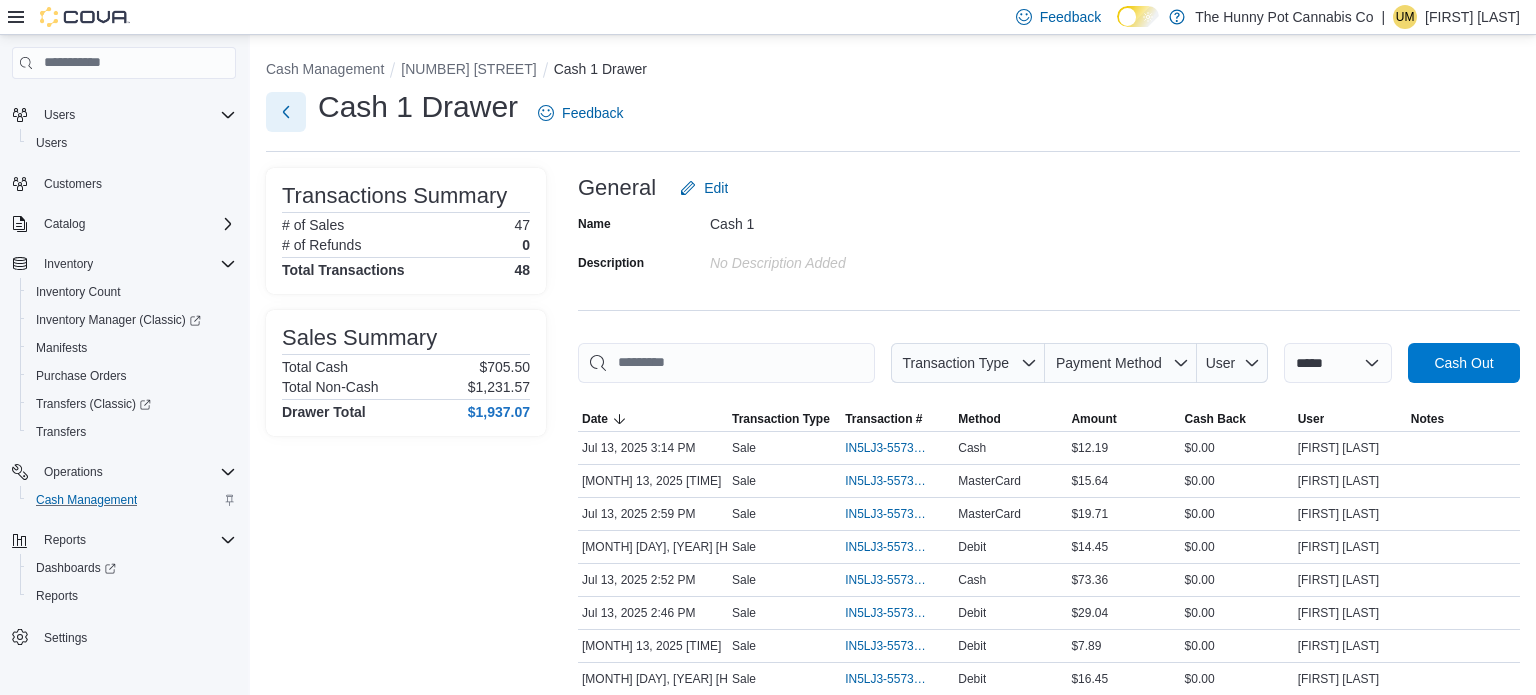 click at bounding box center (286, 112) 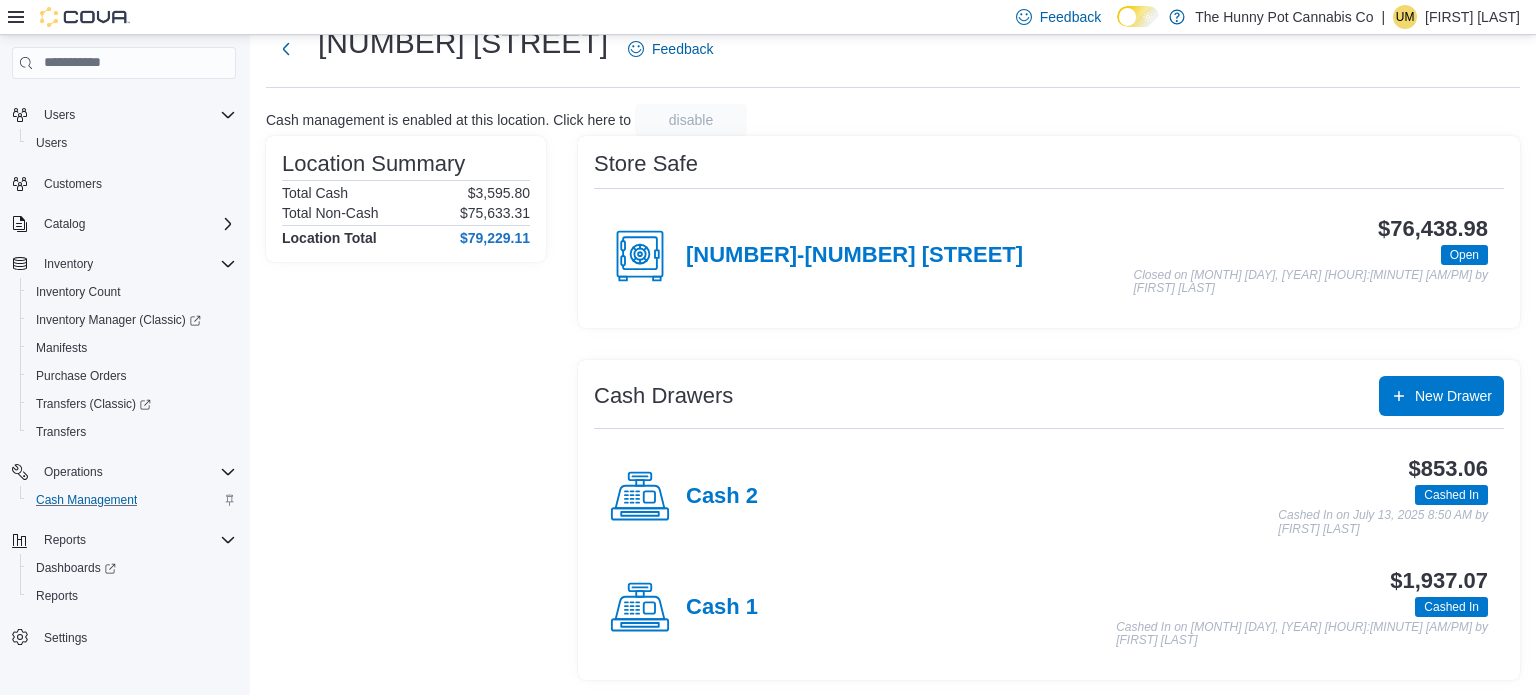 scroll, scrollTop: 62, scrollLeft: 0, axis: vertical 